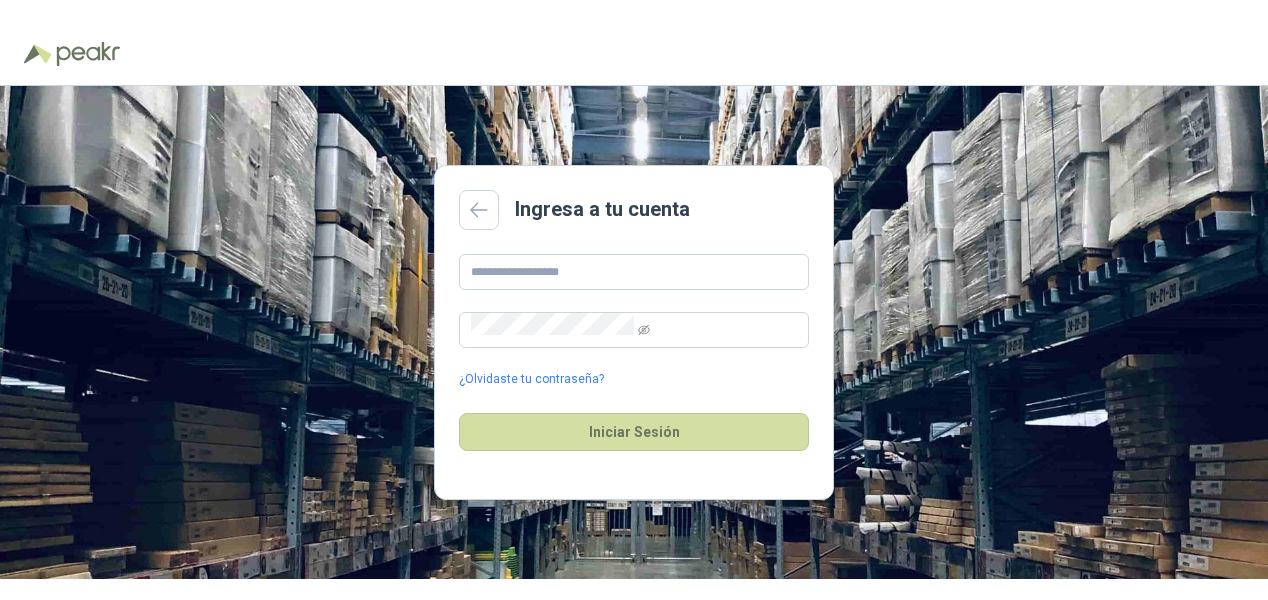 scroll, scrollTop: 0, scrollLeft: 0, axis: both 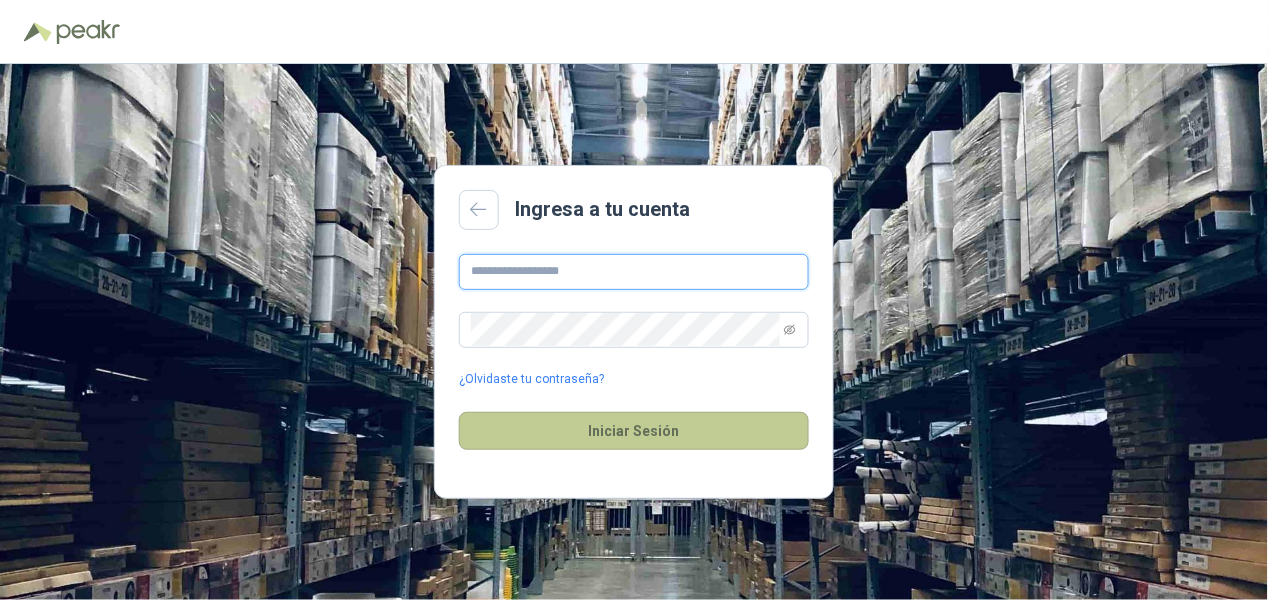 type on "**********" 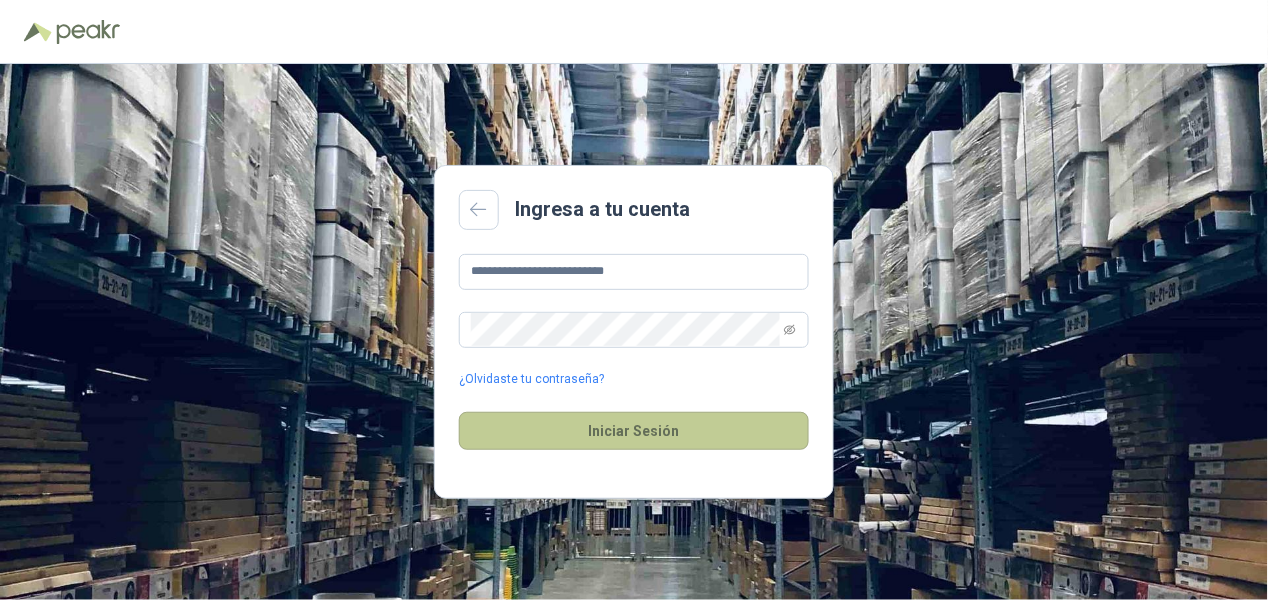 click on "Iniciar Sesión" at bounding box center [634, 431] 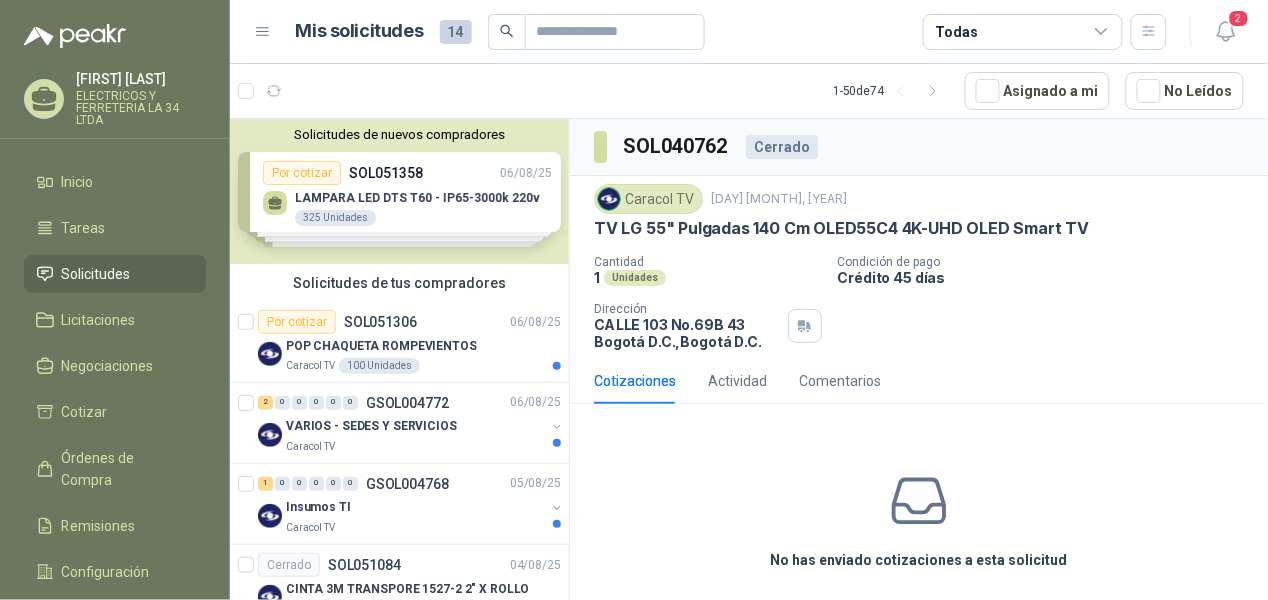 click on "Solicitudes de nuevos compradores Por cotizar SOL051358 06/[MONTH]/[YEAR] LAMPARA LED DTS T60 - IP65-3000k 220v 325 Unidades Por cotizar SOL051333 06/[MONTH]/[YEAR] CEMENTO GRIS BULTO X 50 30 Unidades Por cotizar SOL051332 06/[MONTH]/[YEAR] ACT-BOMBA FUMIGADORA STHILL 1 Unidades Por cotizar SOL051331 06/[MONTH]/[YEAR] ACIDO ASCORBICO SACO X 25 KILOS C/U 1 KLS ¿Quieres recibir cientos de solicitudes de compra como estas todos los días? Agenda una reunión" at bounding box center [399, 191] 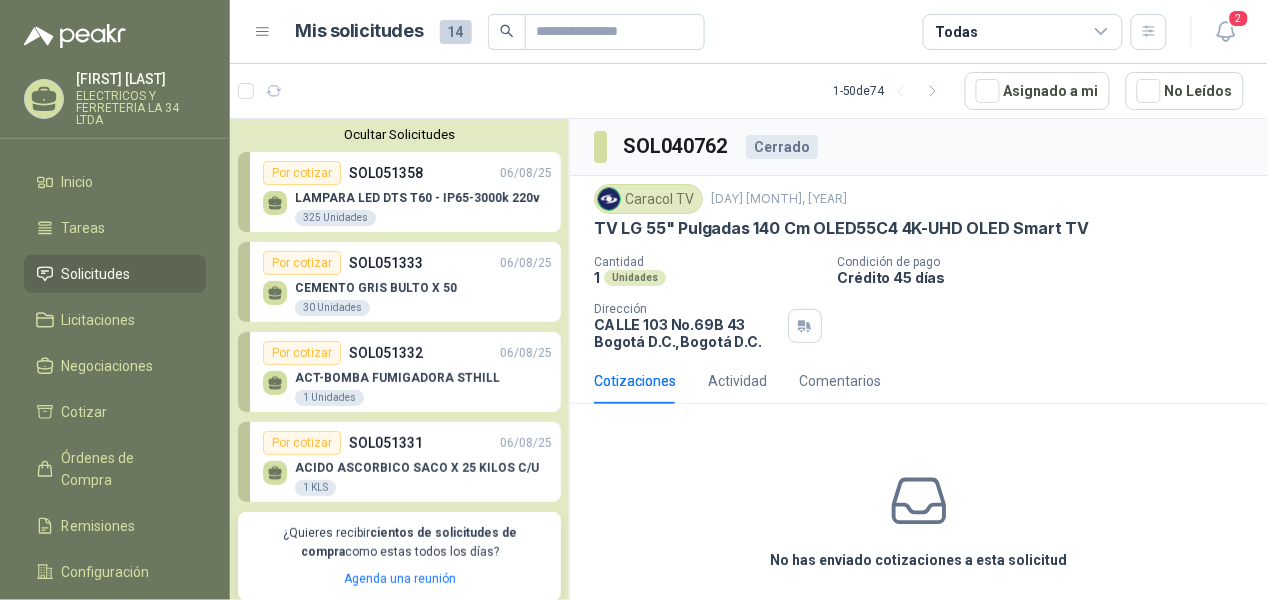 click on "CEMENTO GRIS BULTO X 50 30 Unidades" at bounding box center (376, 299) 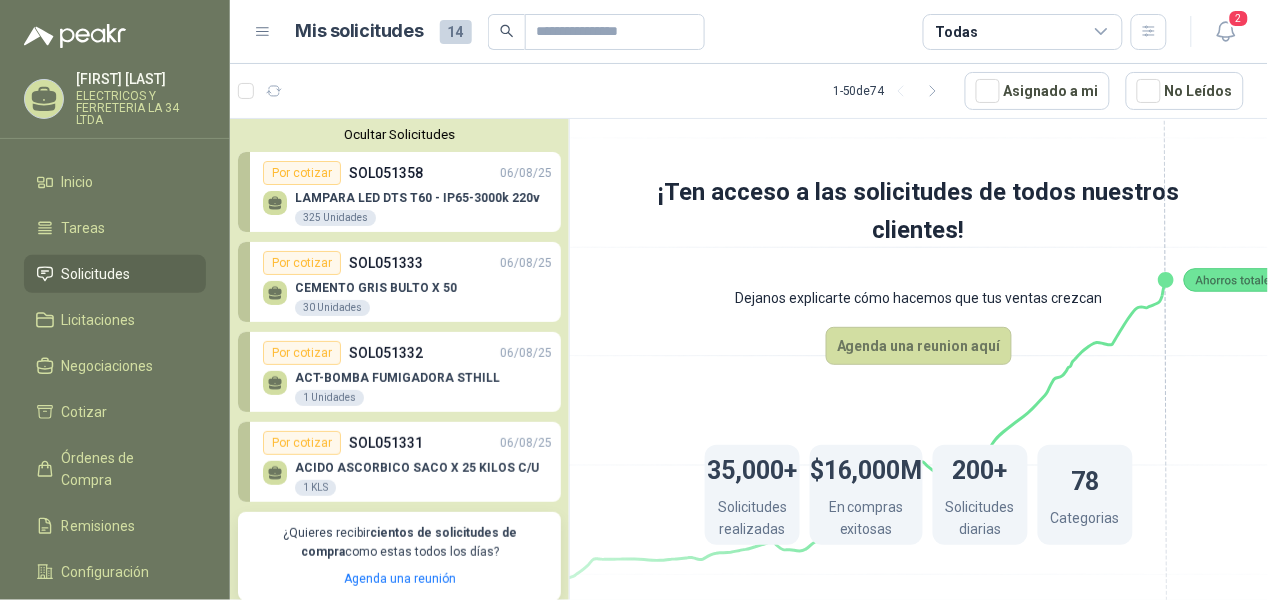click on "CEMENTO GRIS BULTO X 50" at bounding box center [376, 288] 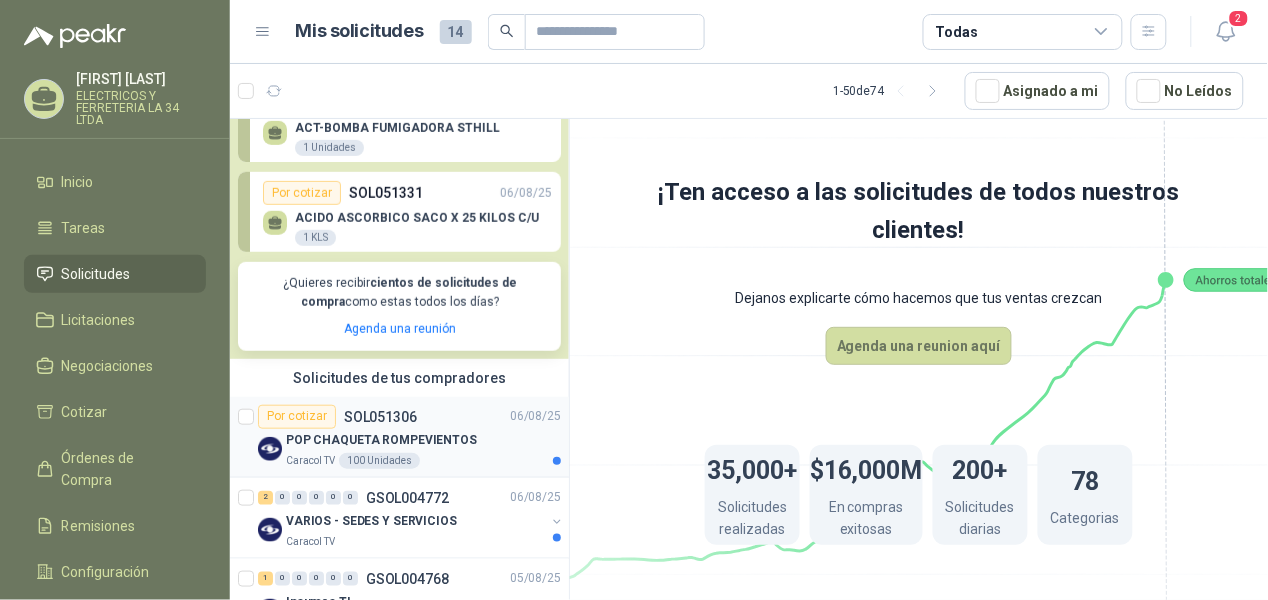 scroll, scrollTop: 500, scrollLeft: 0, axis: vertical 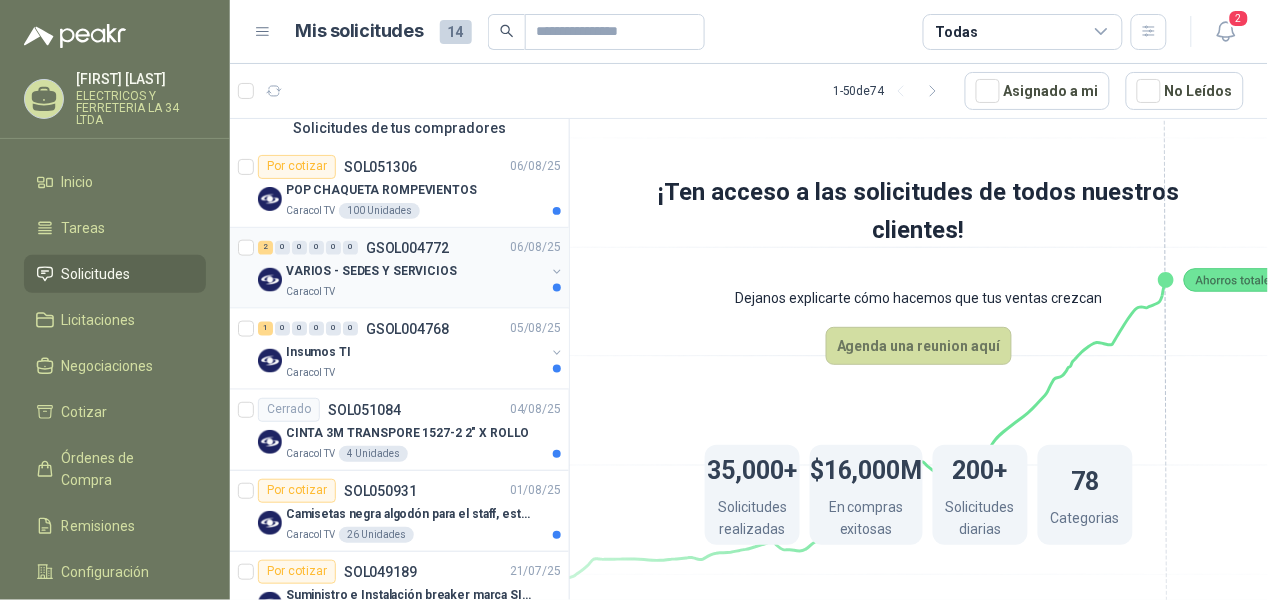 click on "VARIOS - SEDES Y SERVICIOS" at bounding box center (371, 271) 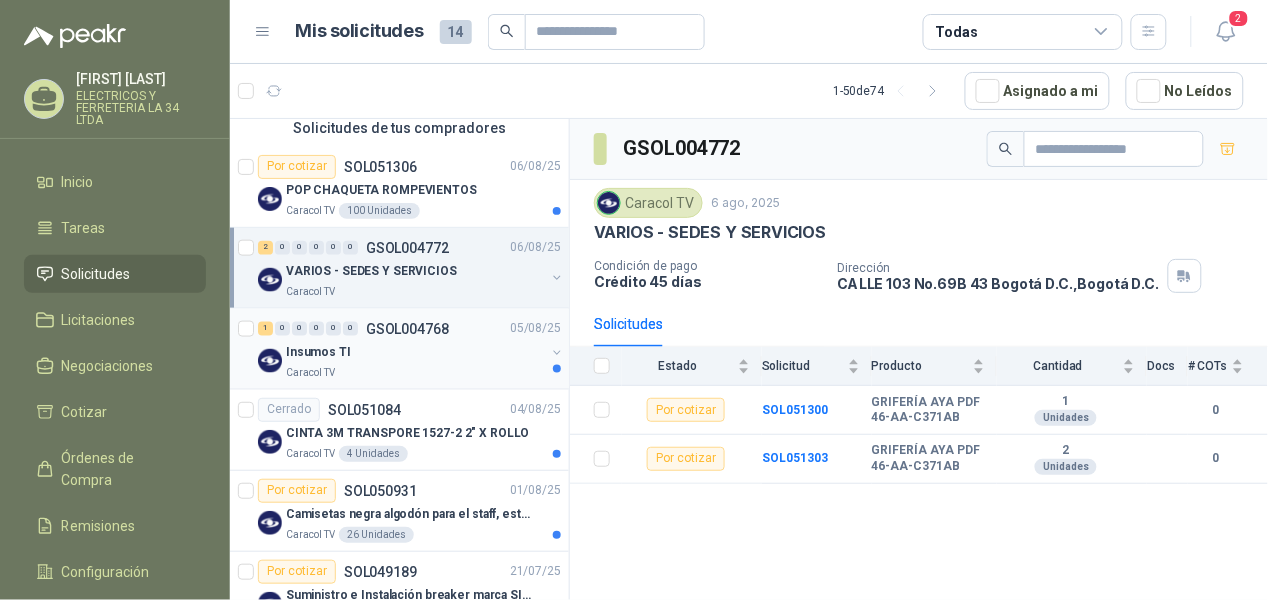 click on "Insumos TI" at bounding box center [415, 353] 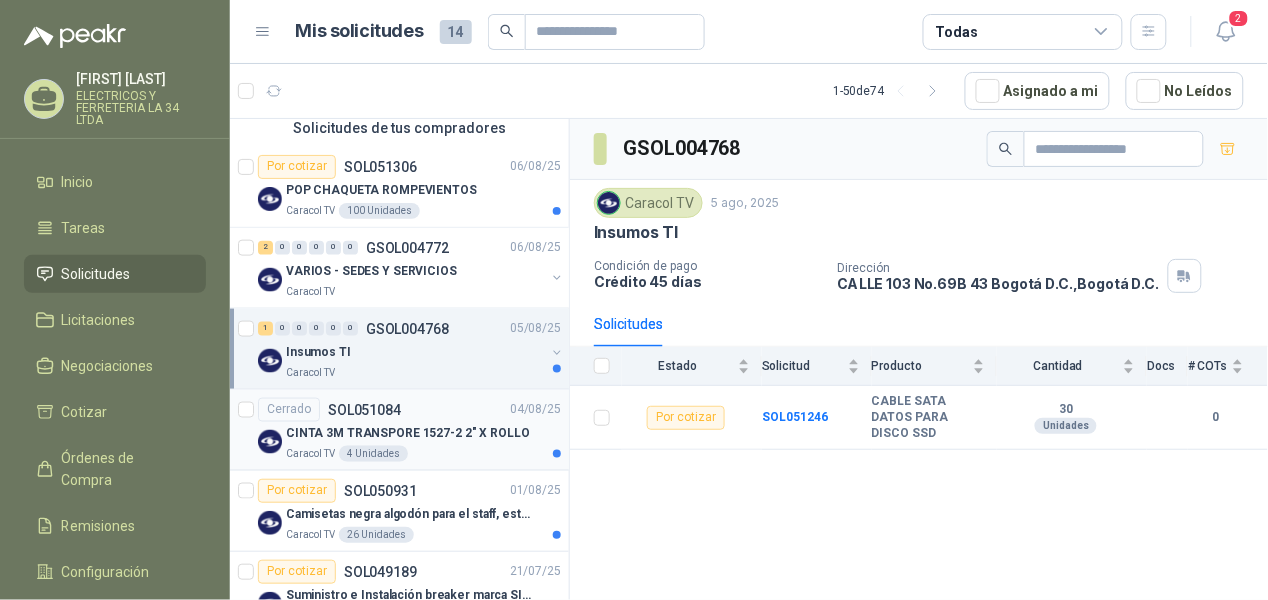 click on "CINTA 3M TRANSPORE 1527-2 2" X ROLLO" at bounding box center [408, 433] 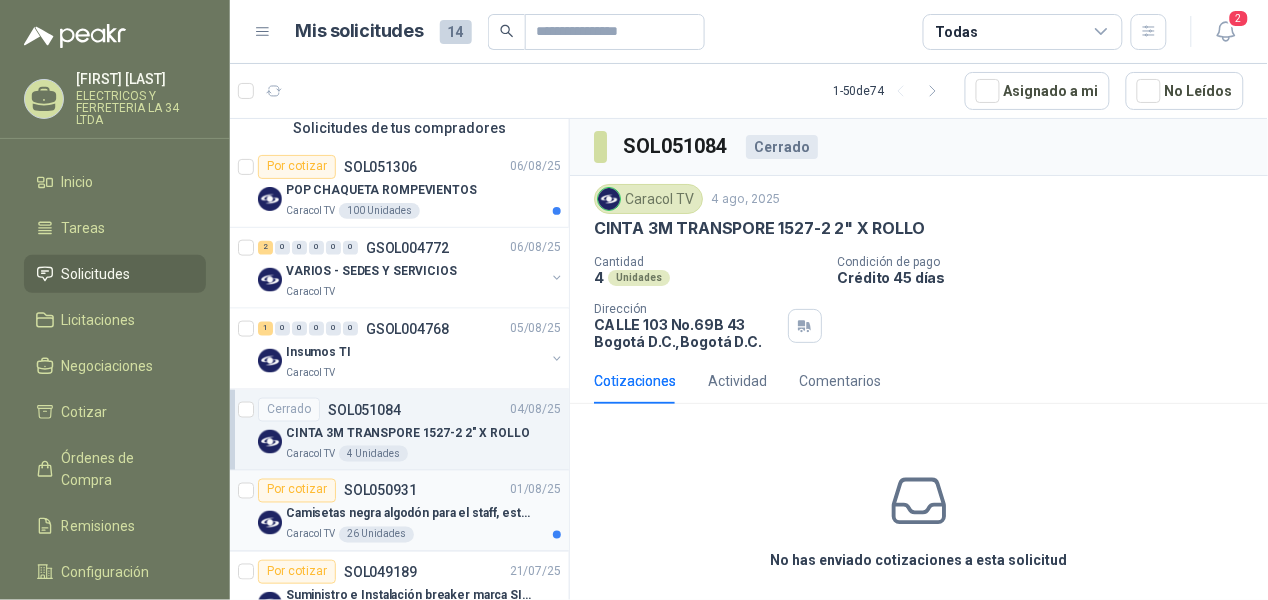 click on "Por cotizar SOL050931 01/[MONTH]/[YEAR]" at bounding box center [409, 491] 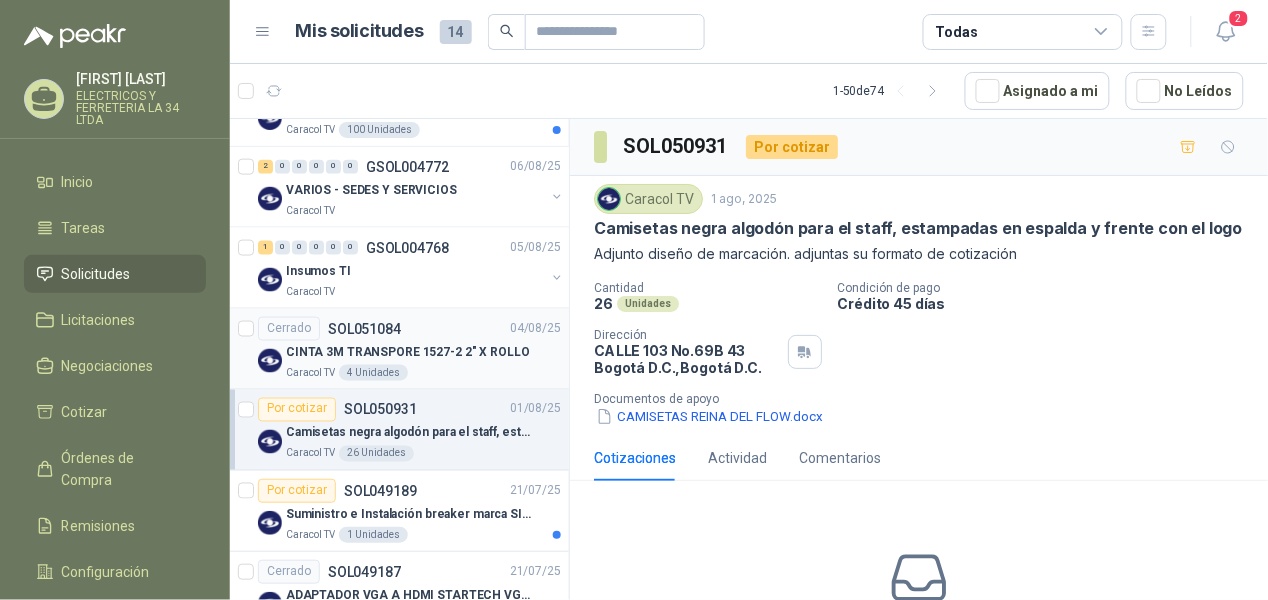 scroll, scrollTop: 625, scrollLeft: 0, axis: vertical 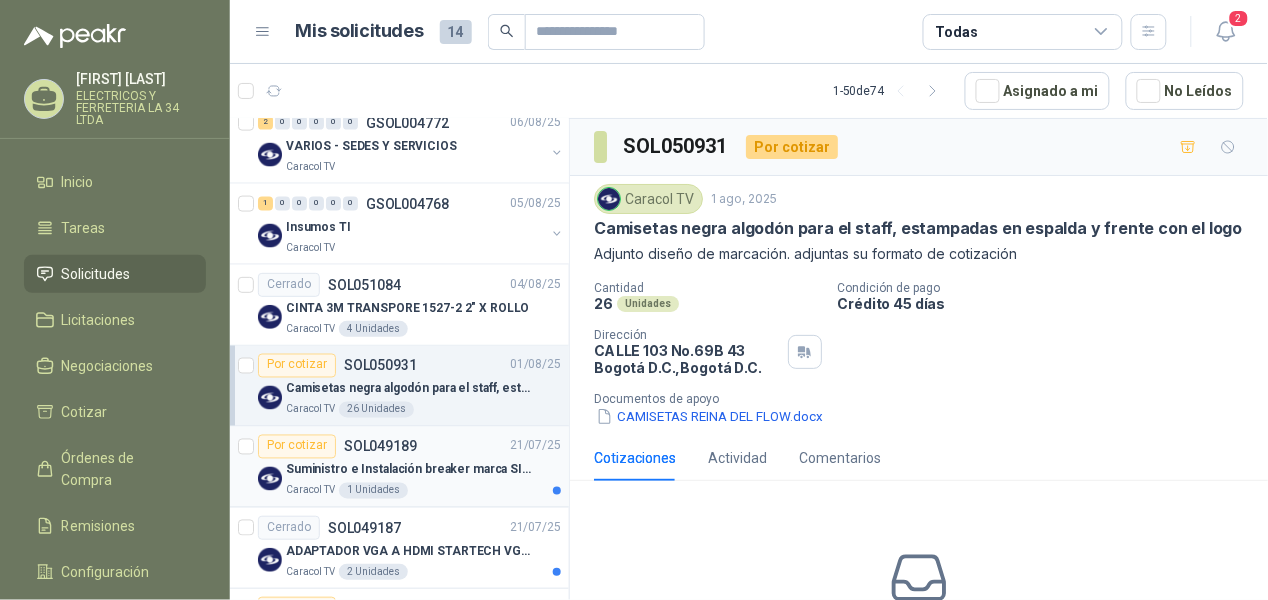 click on "Por cotizar SOL049189 21/[MONTH]/[YEAR]" at bounding box center (409, 447) 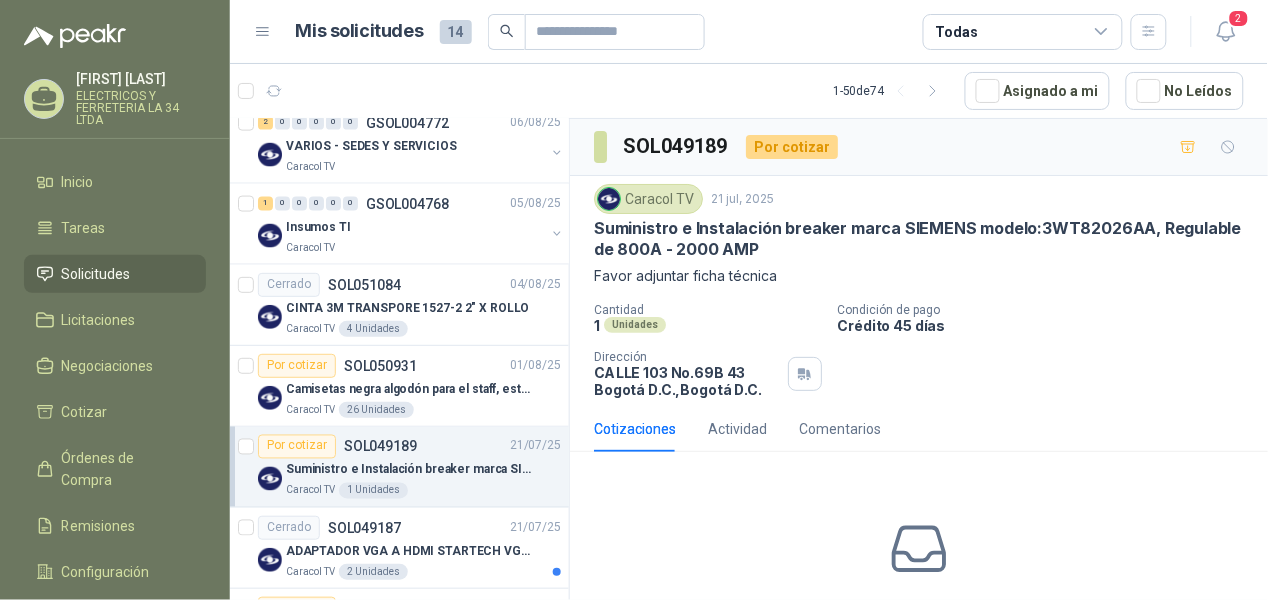 scroll, scrollTop: 750, scrollLeft: 0, axis: vertical 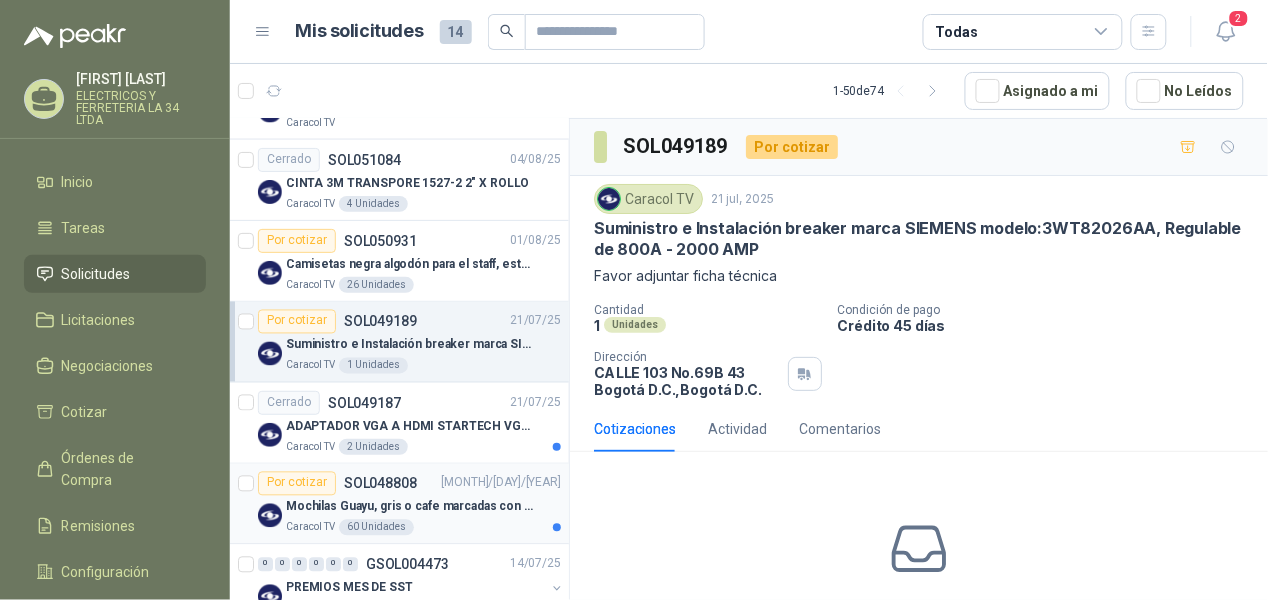 click on "Mochilas Guayu, gris o cafe  marcadas con un logo" at bounding box center [410, 507] 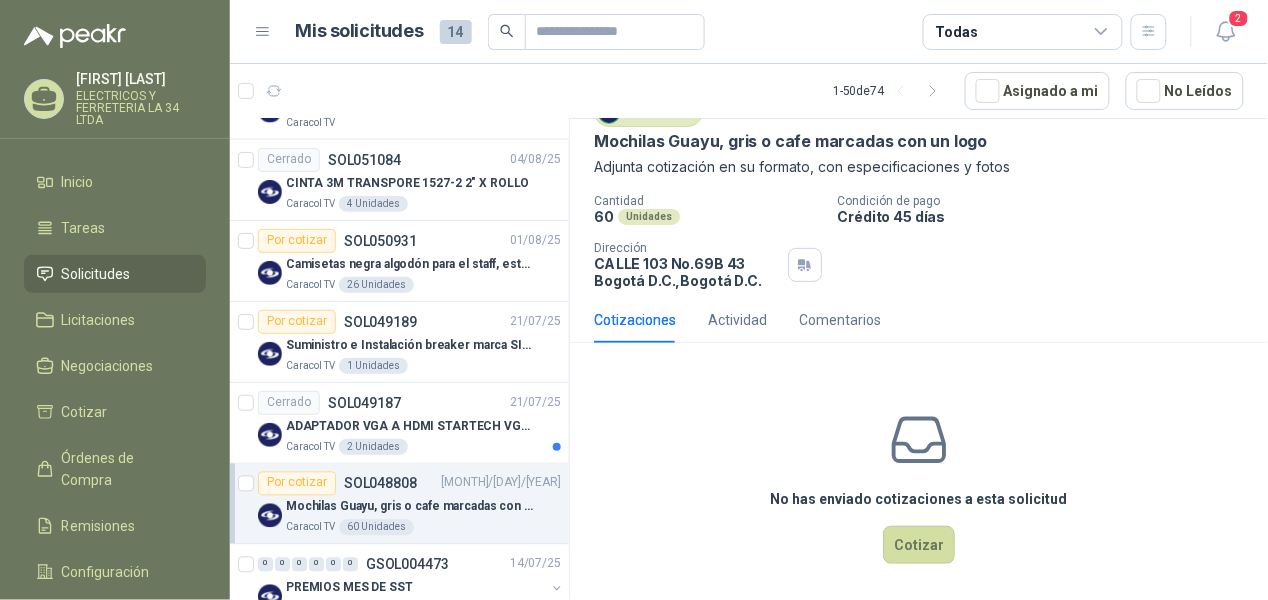 scroll, scrollTop: 97, scrollLeft: 0, axis: vertical 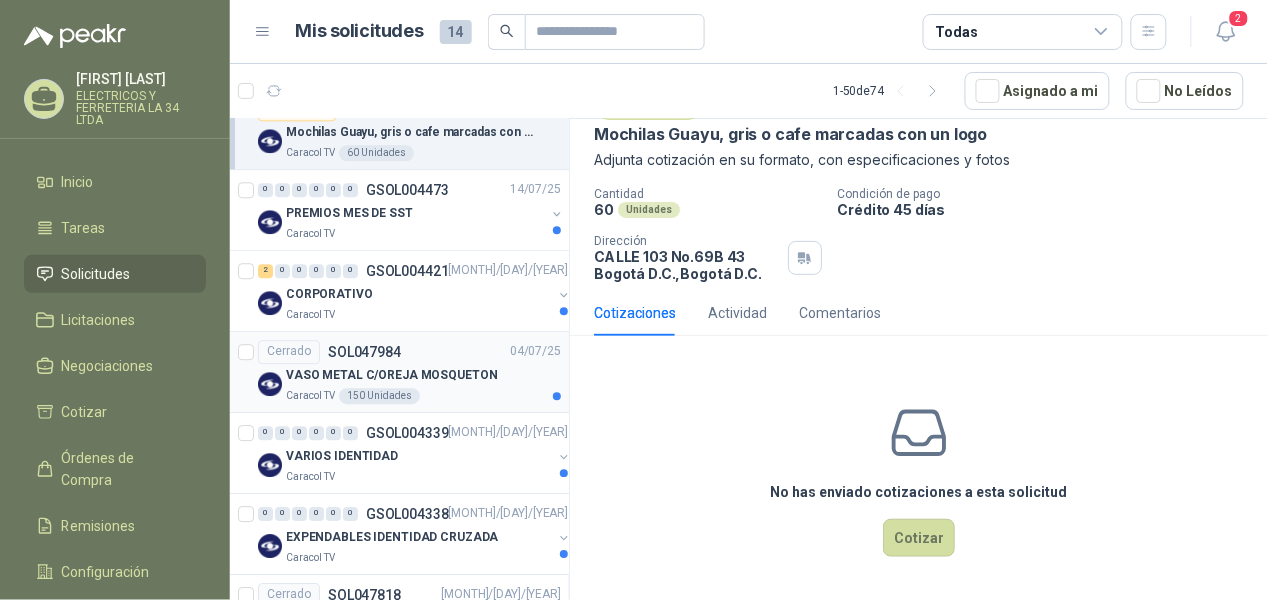 click on "VASO METAL C/OREJA MOSQUETON" at bounding box center (392, 375) 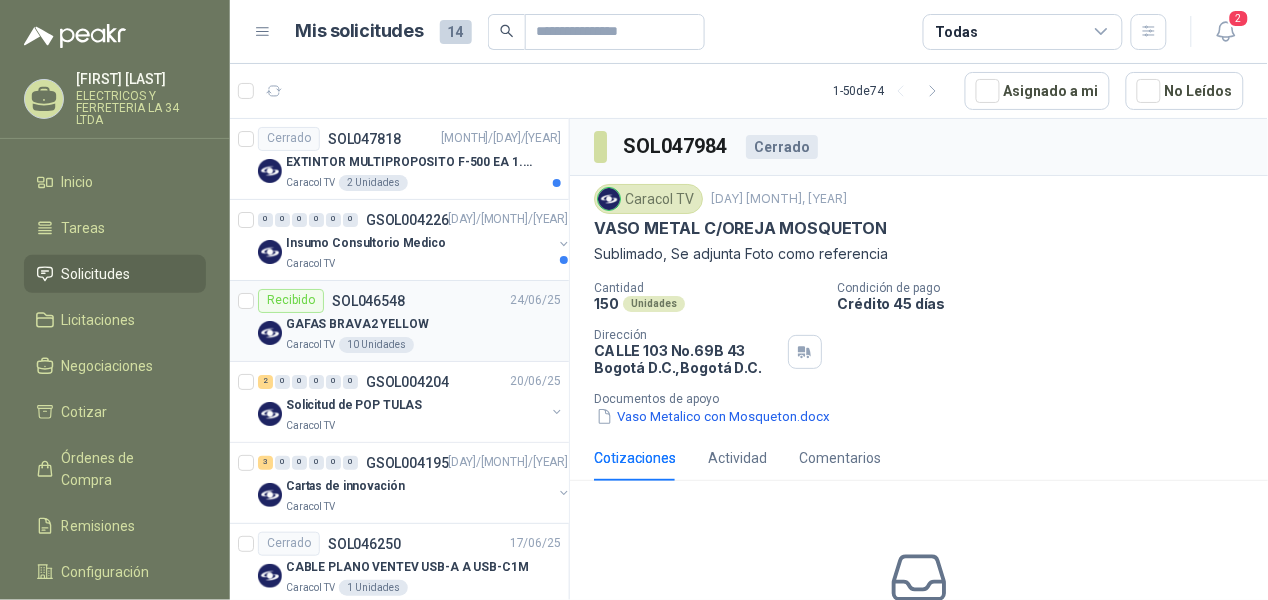 scroll, scrollTop: 1625, scrollLeft: 0, axis: vertical 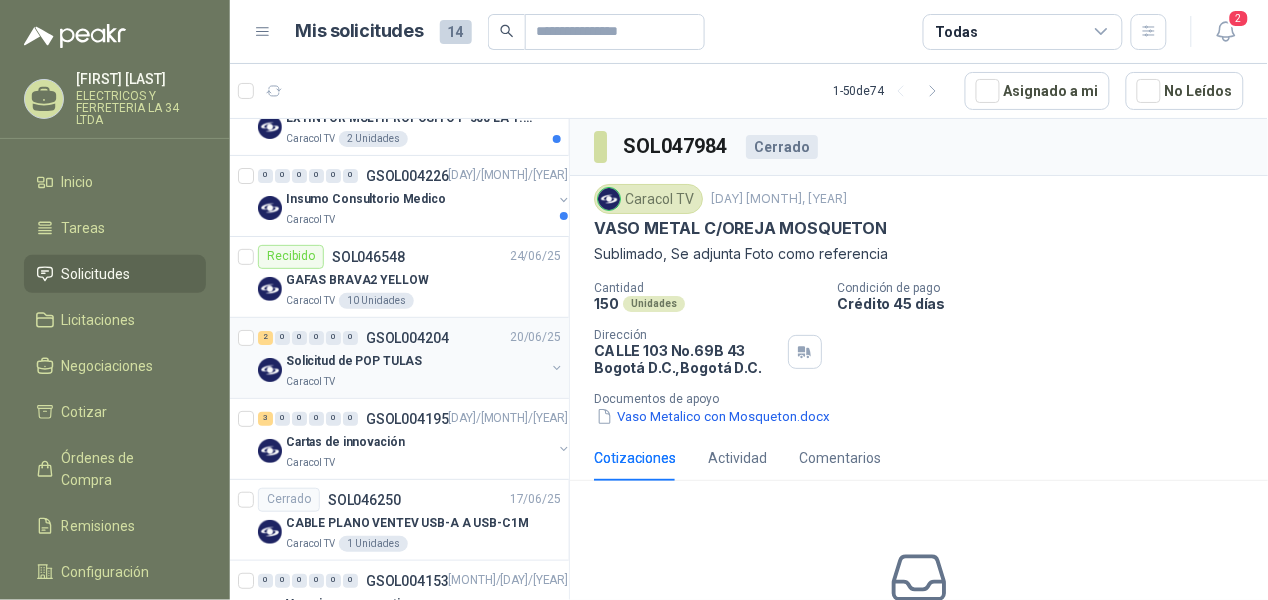 click on "Caracol TV" at bounding box center (415, 382) 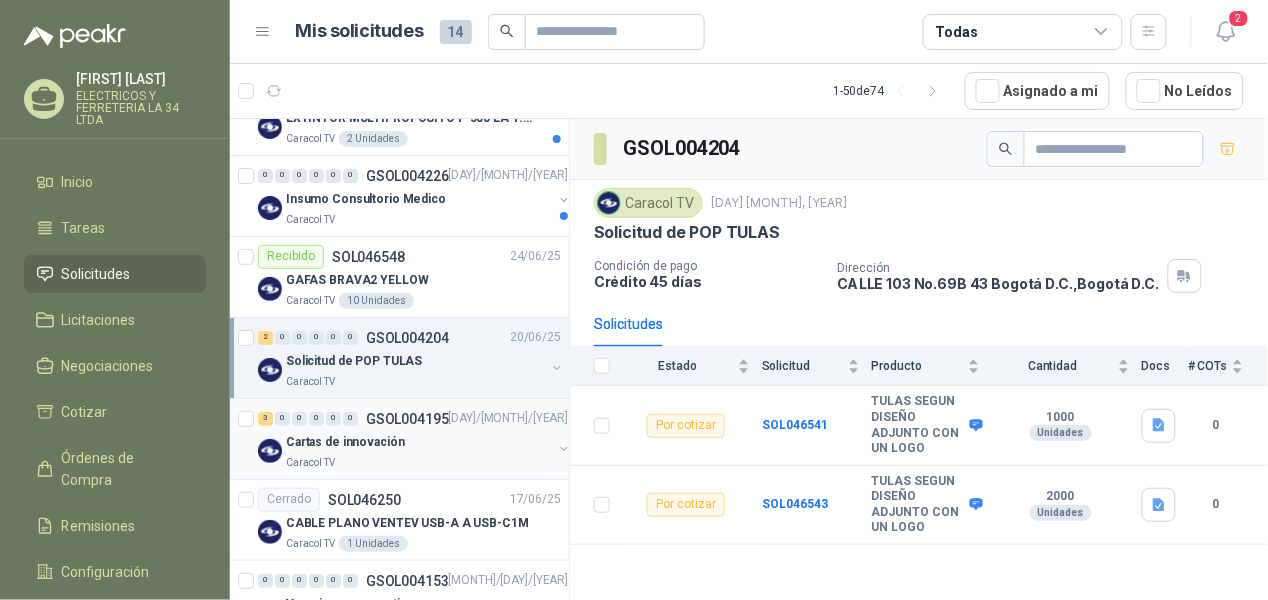 click on "Caracol TV" at bounding box center [419, 463] 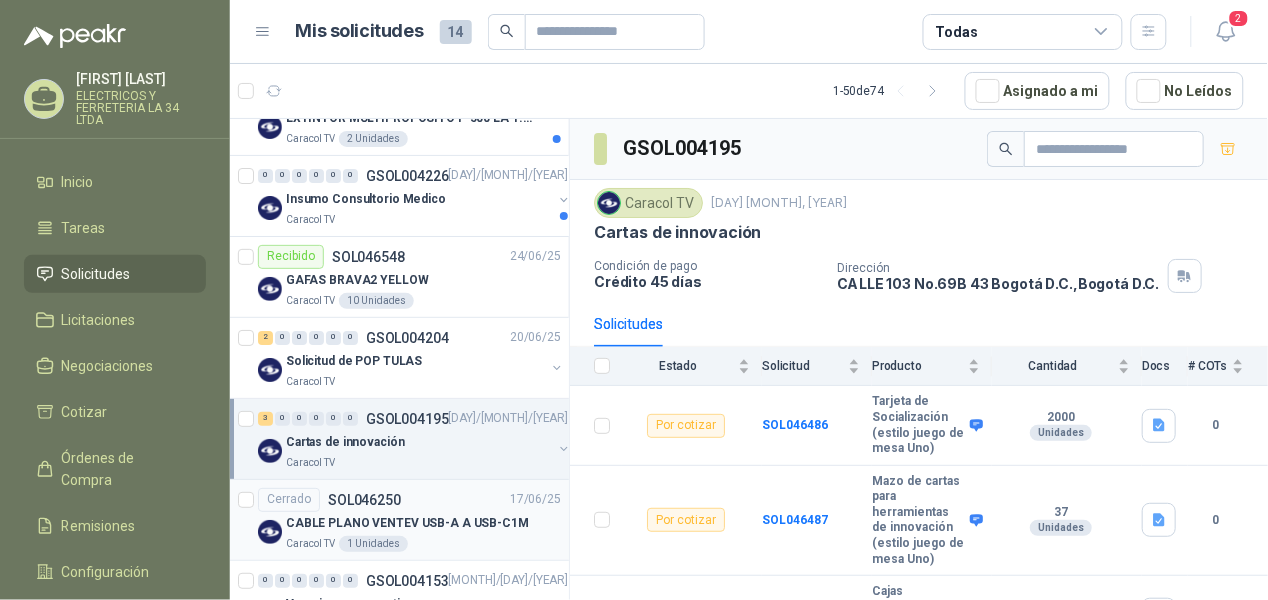 scroll, scrollTop: 1750, scrollLeft: 0, axis: vertical 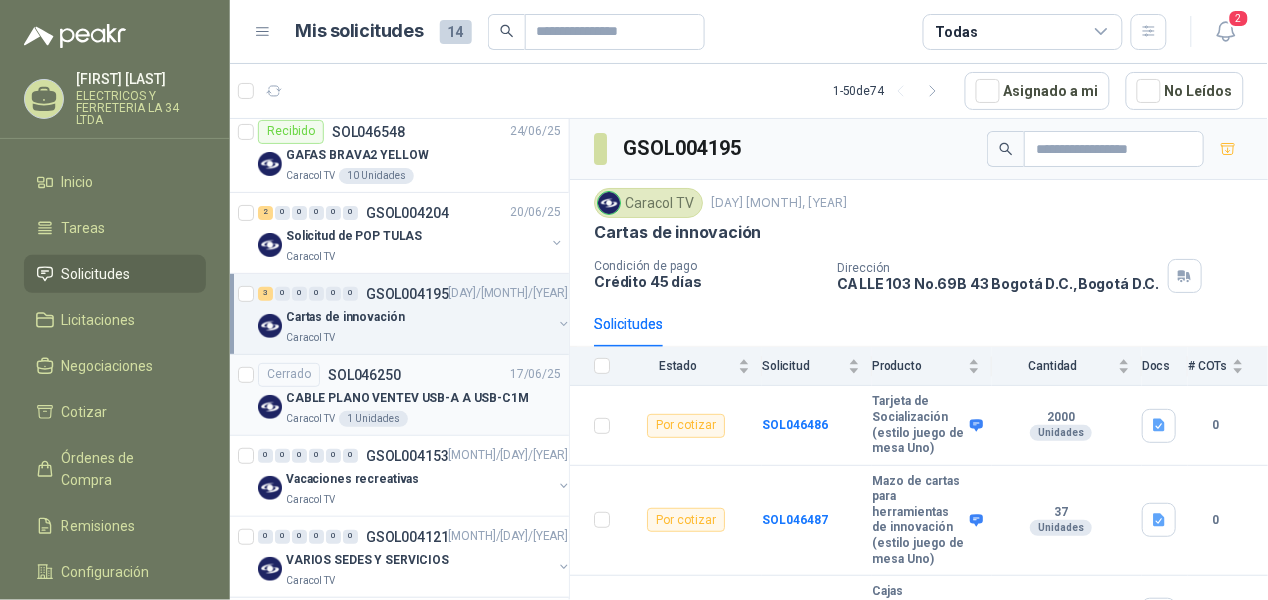 click on "CABLE PLANO VENTEV USB-A A USB-C1M" at bounding box center [407, 398] 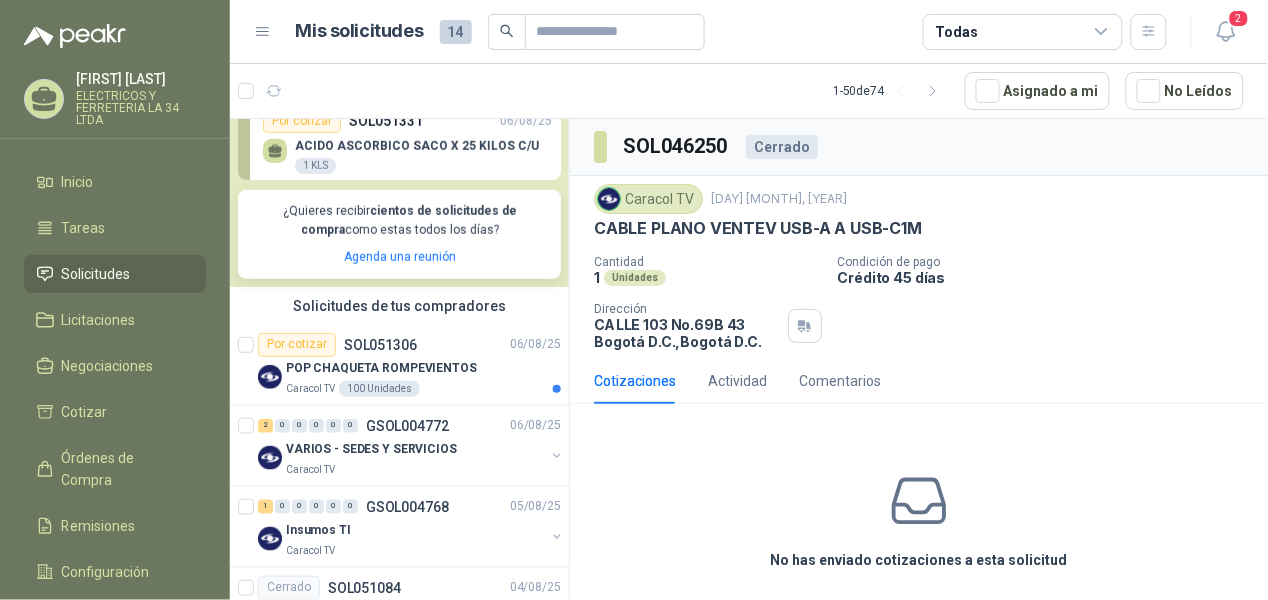 scroll, scrollTop: 250, scrollLeft: 0, axis: vertical 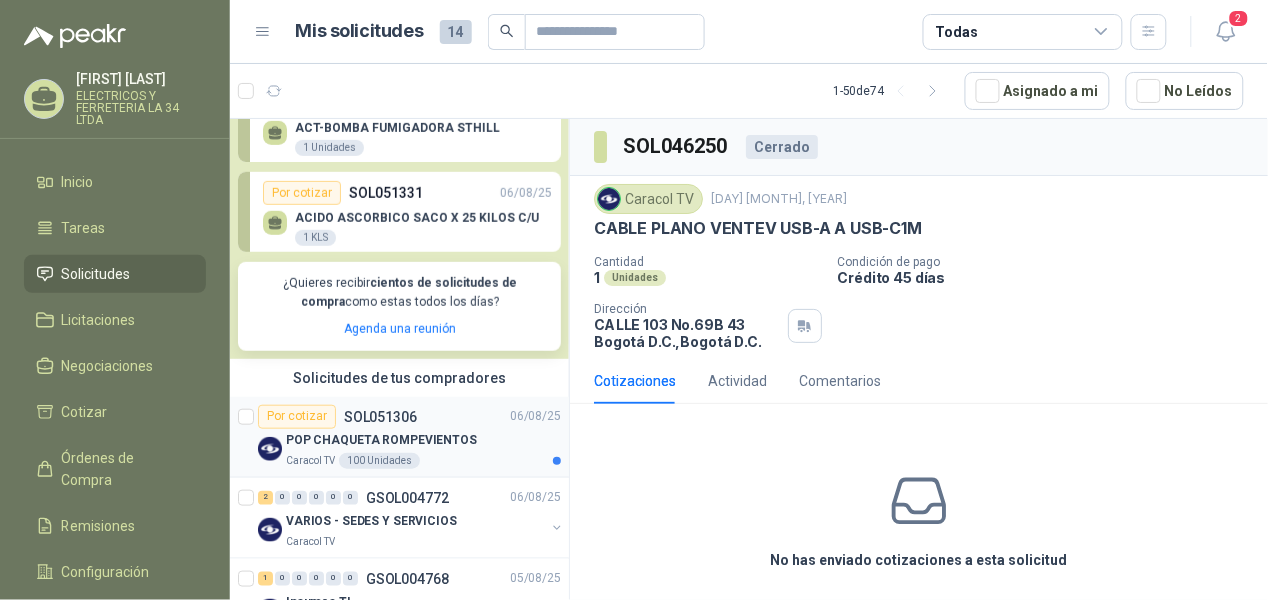 click on "POP CHAQUETA ROMPEVIENTOS" at bounding box center [423, 441] 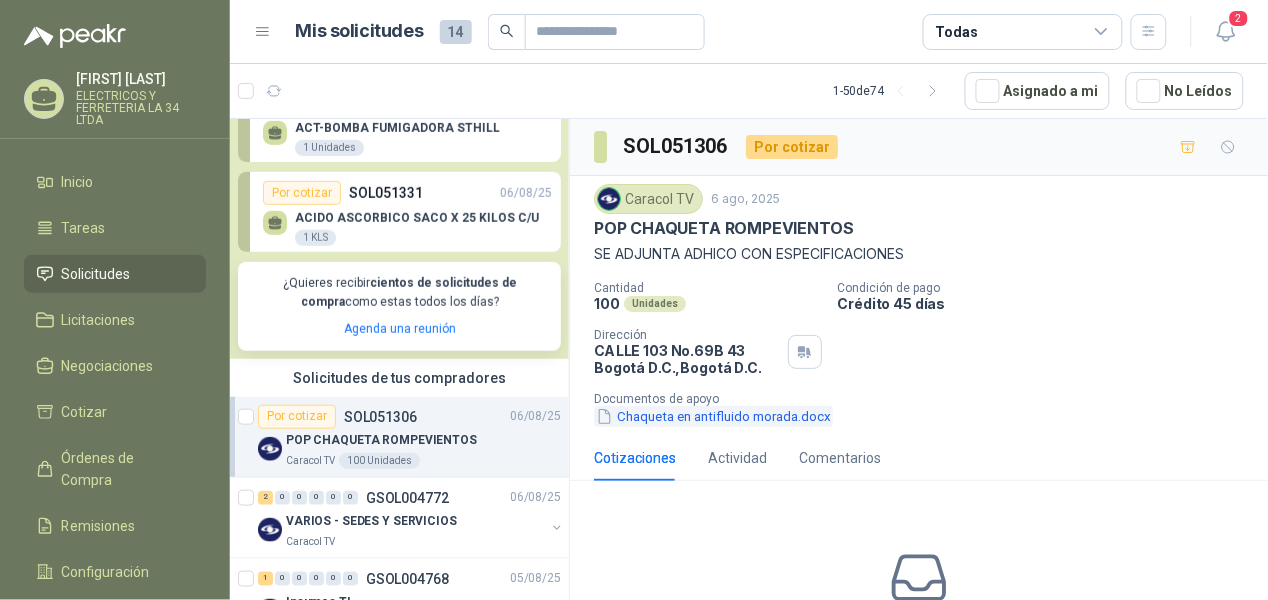 click on "Chaqueta en antifluido morada.docx" at bounding box center [713, 416] 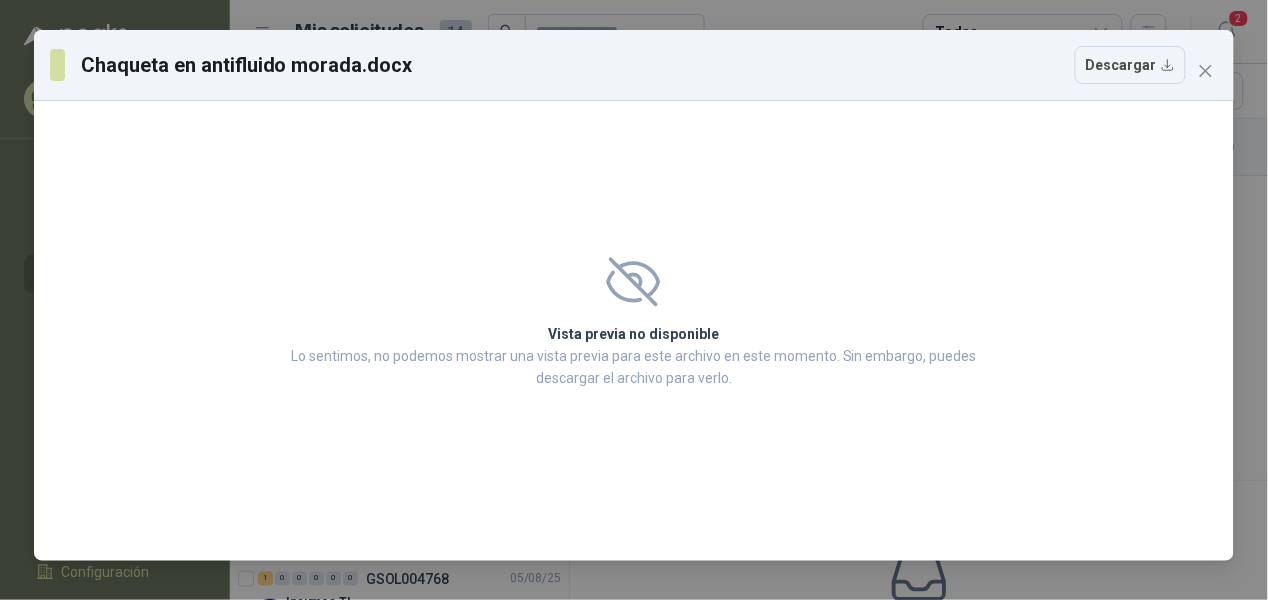 click on "Vista previa no disponible" at bounding box center (634, 334) 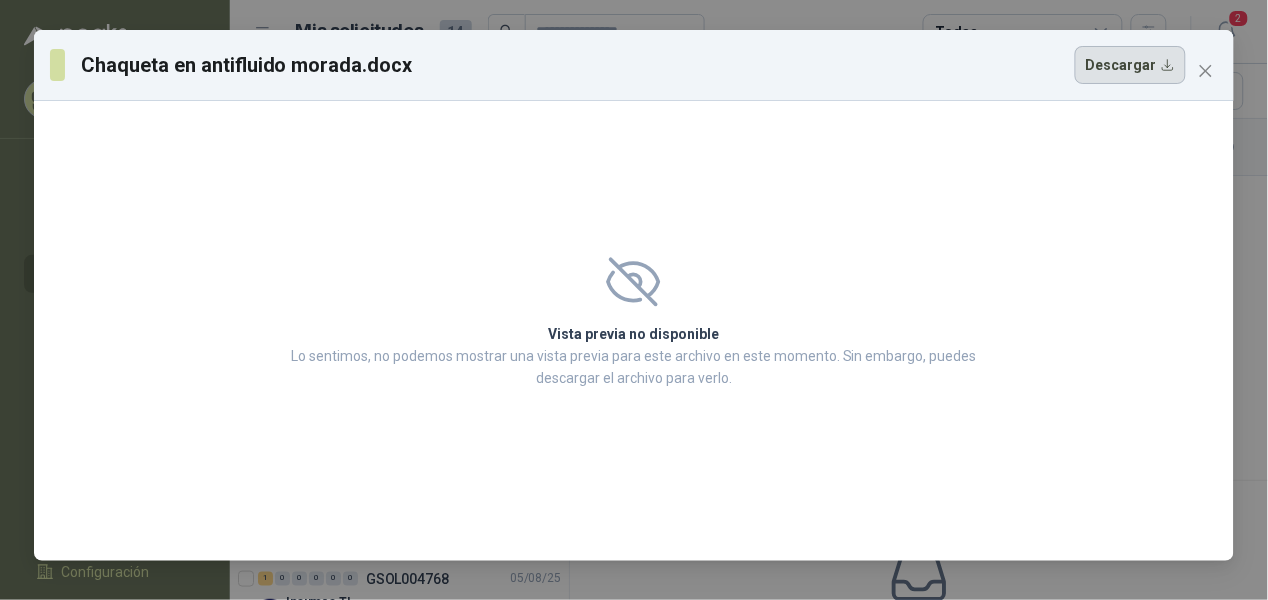 click on "Descargar" at bounding box center (1130, 65) 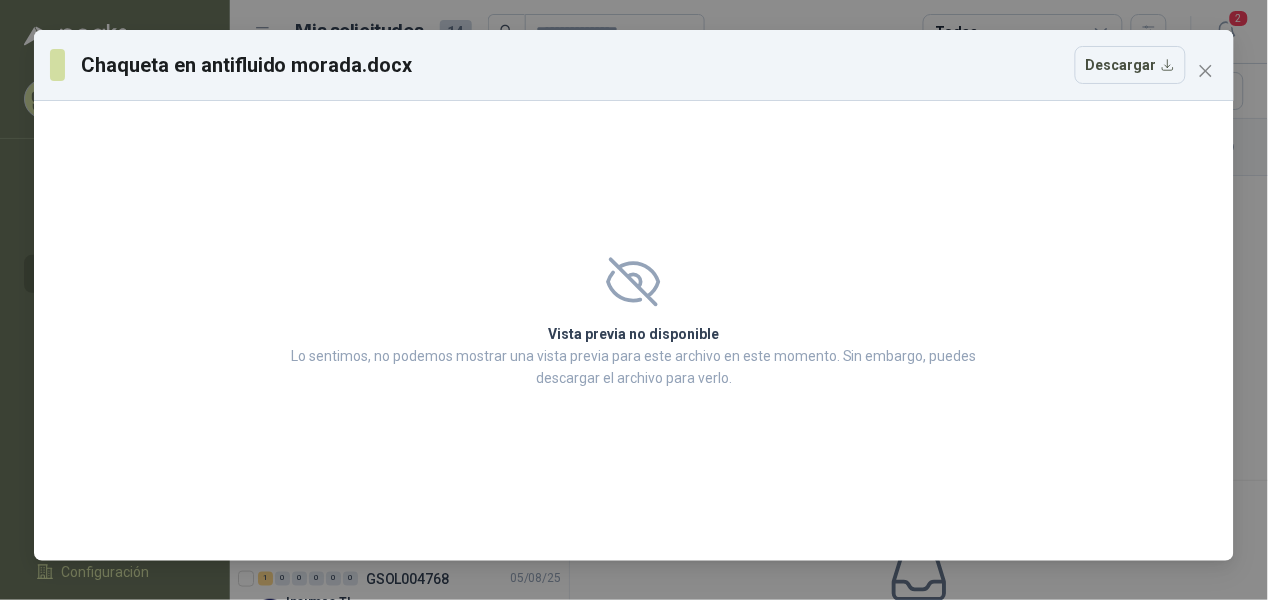 click 